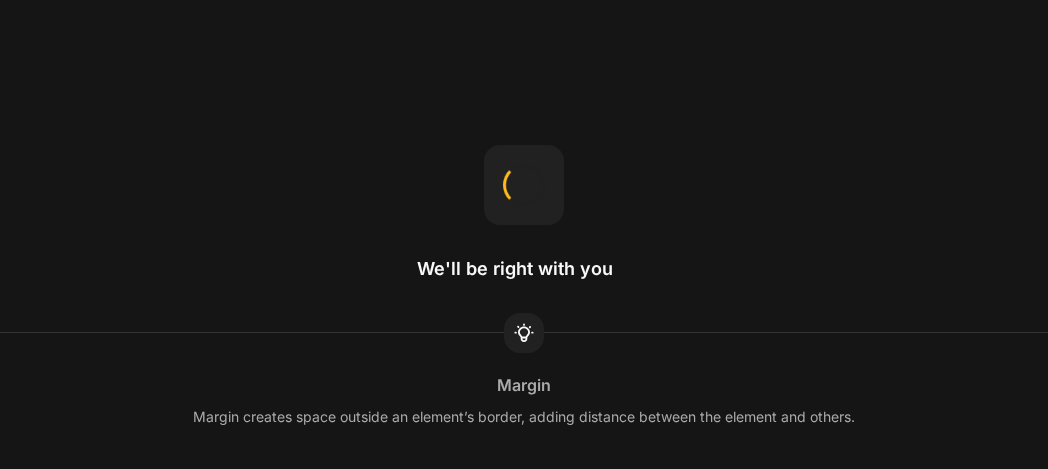 scroll, scrollTop: 0, scrollLeft: 0, axis: both 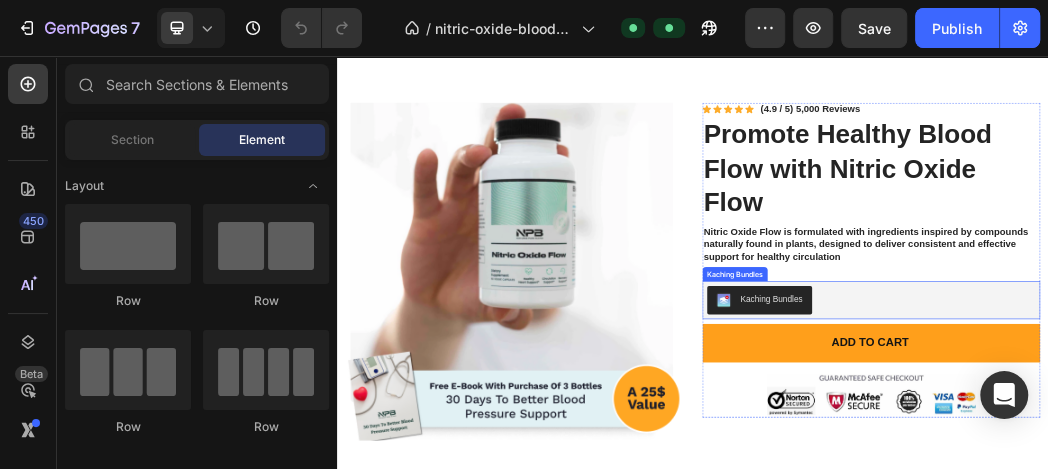 click on "Kaching Bundles" at bounding box center (1068, 466) 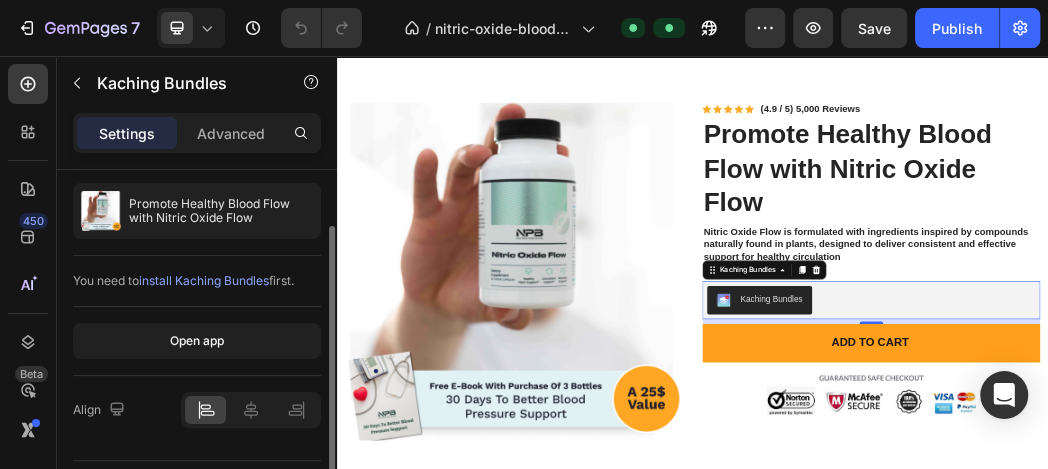 scroll, scrollTop: 0, scrollLeft: 0, axis: both 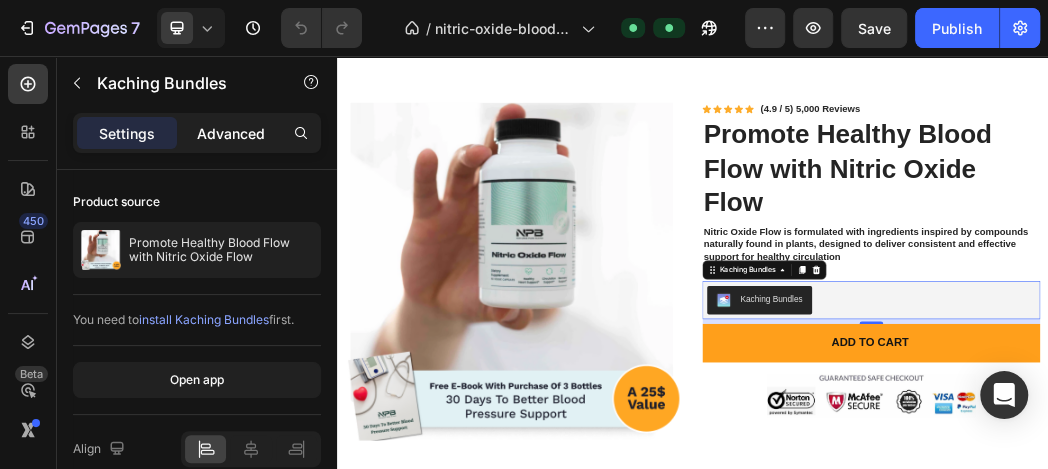 click on "Advanced" at bounding box center [231, 133] 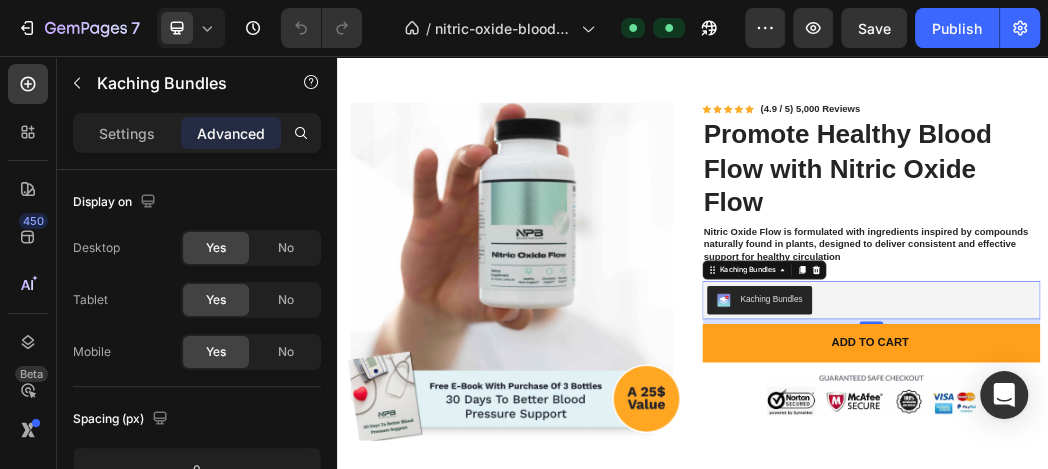 scroll, scrollTop: 975, scrollLeft: 0, axis: vertical 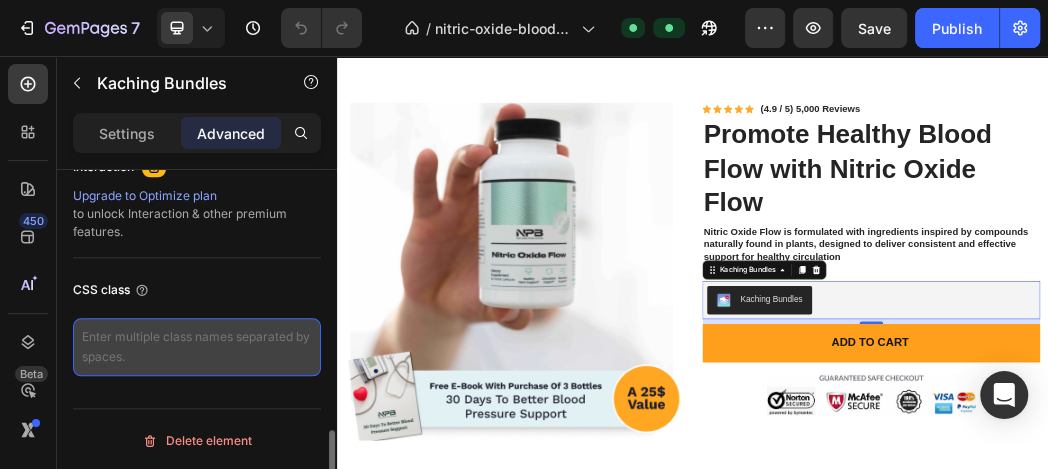 click at bounding box center [197, 347] 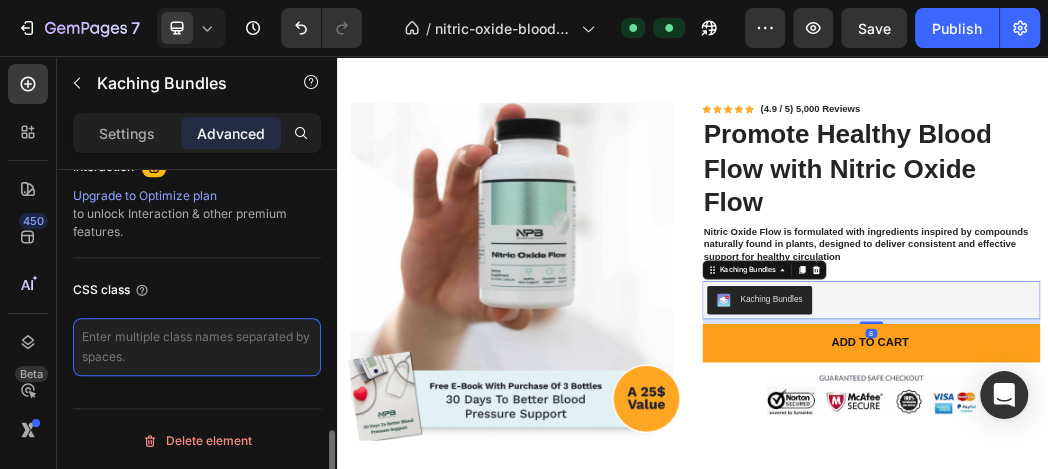 click at bounding box center [197, 347] 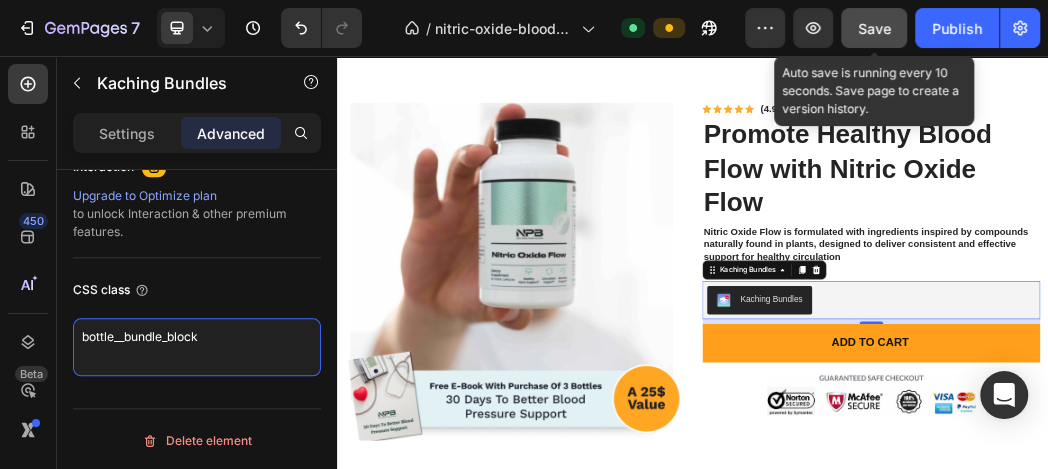 type on "bottle__bundle_block" 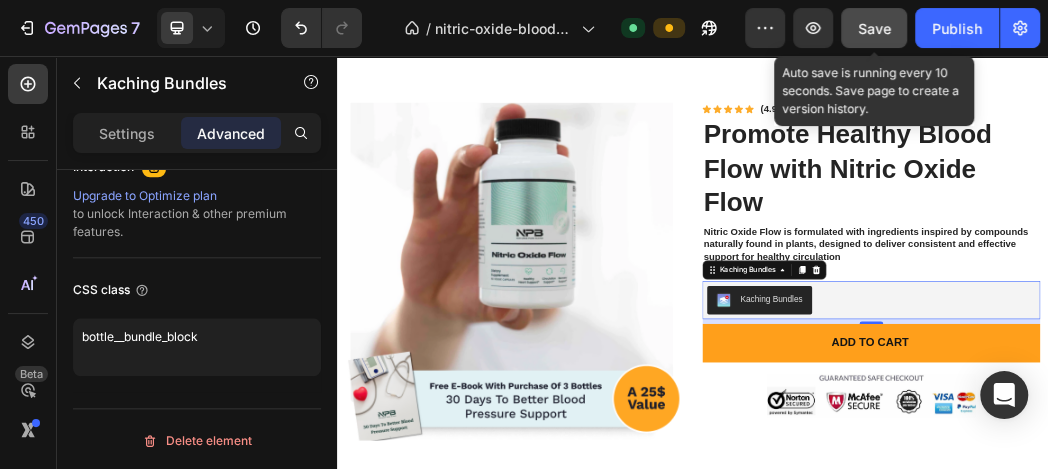 click on "Save" at bounding box center [874, 28] 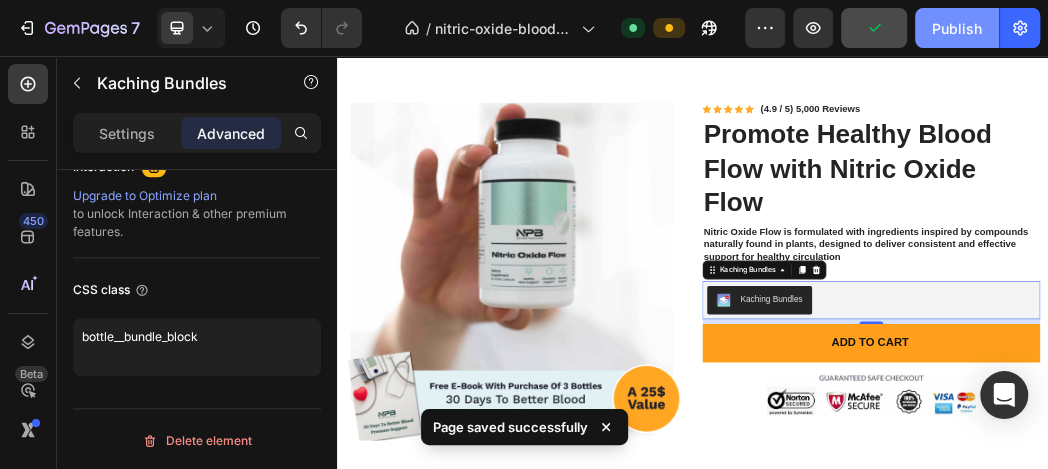 click on "Publish" at bounding box center [957, 28] 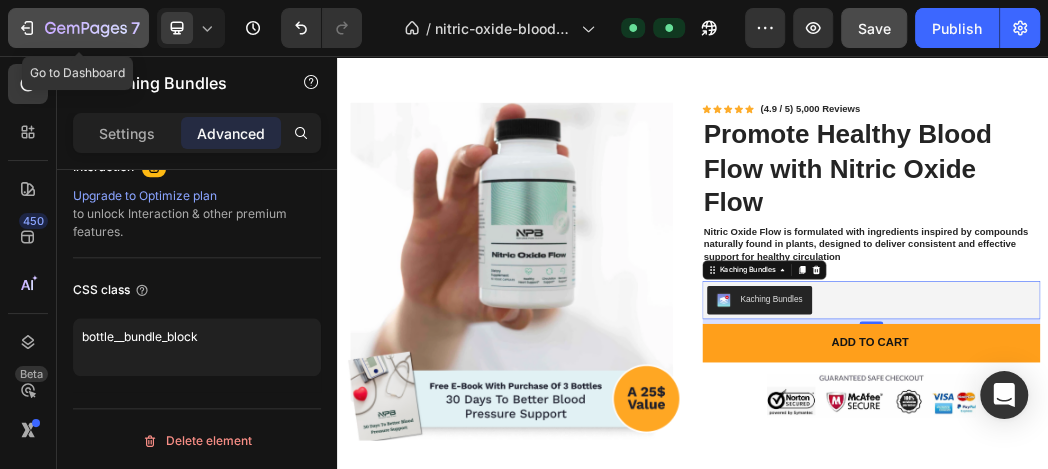 click 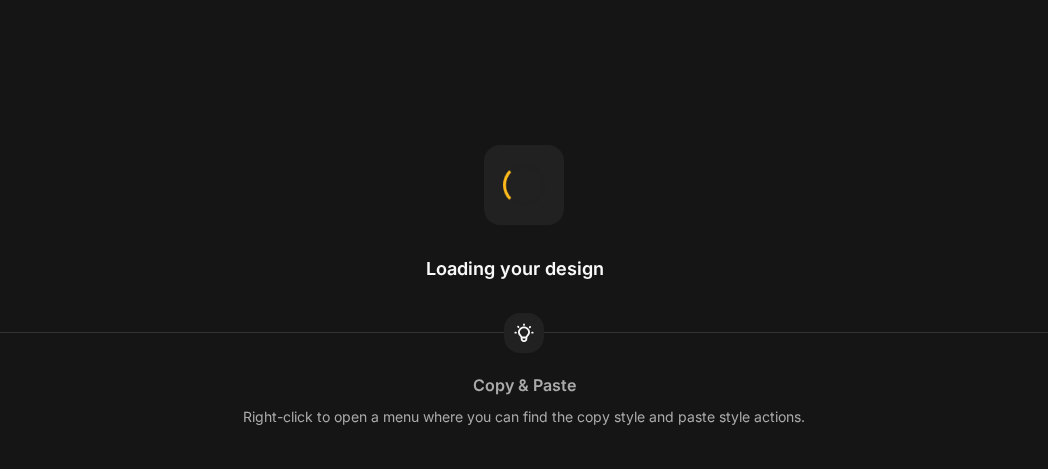 scroll, scrollTop: 0, scrollLeft: 0, axis: both 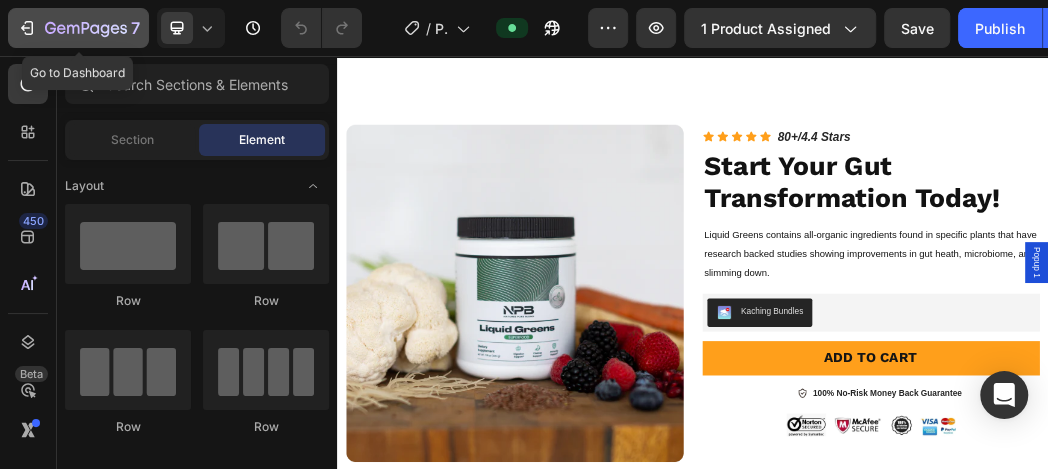 click 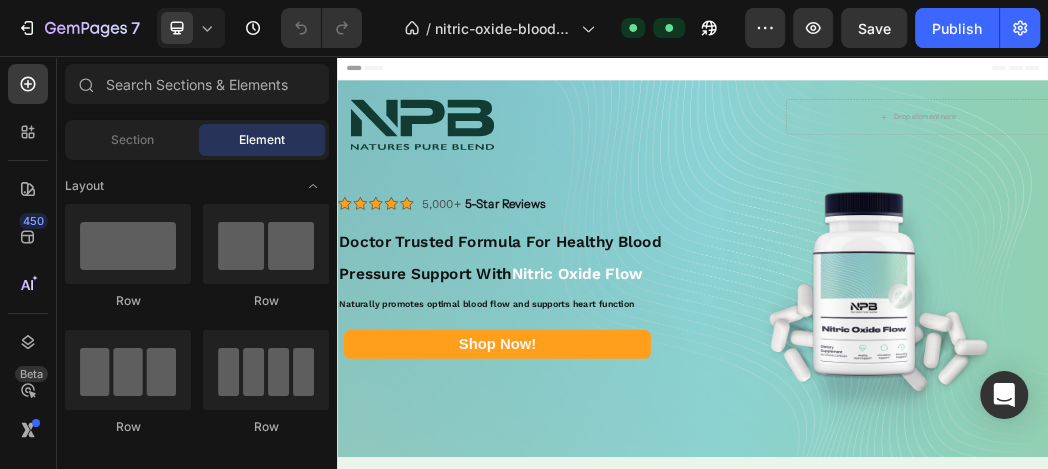 scroll, scrollTop: 0, scrollLeft: 0, axis: both 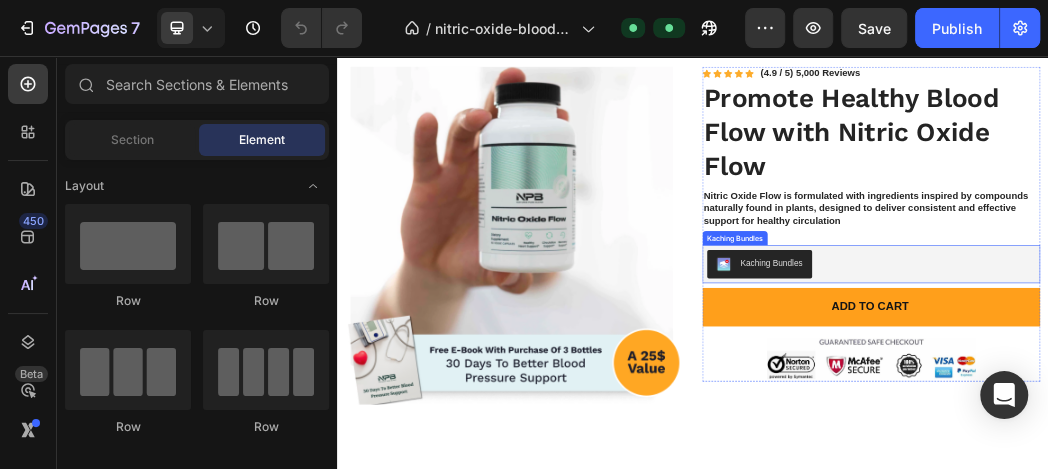 click on "Kaching Bundles" at bounding box center [1048, 408] 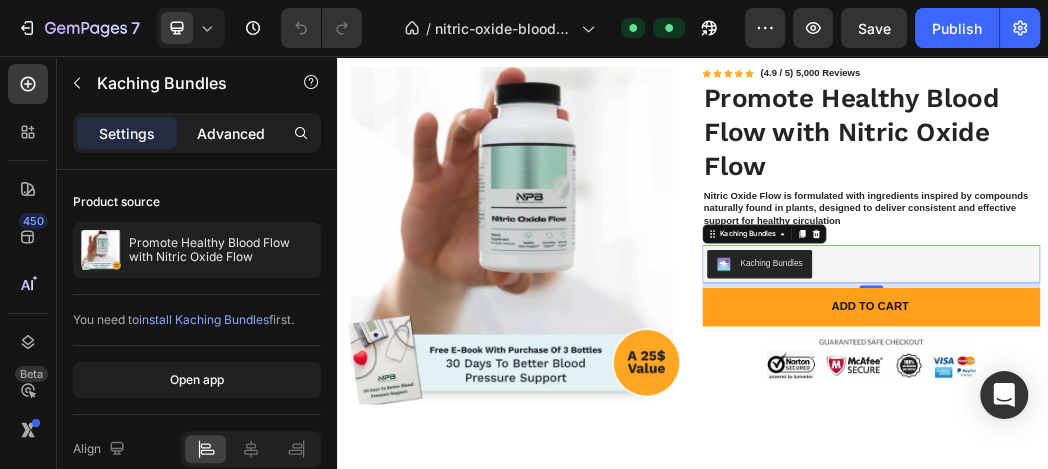 click on "Advanced" at bounding box center (231, 133) 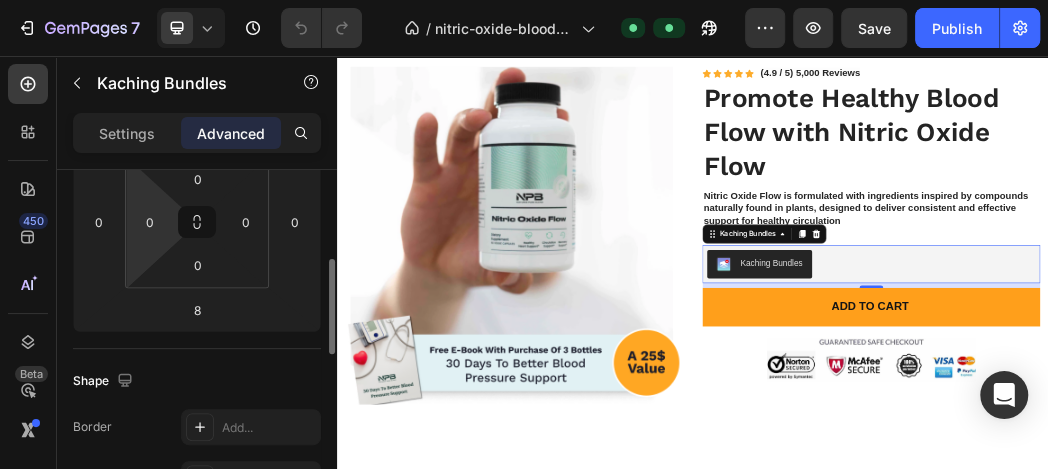 scroll, scrollTop: 975, scrollLeft: 0, axis: vertical 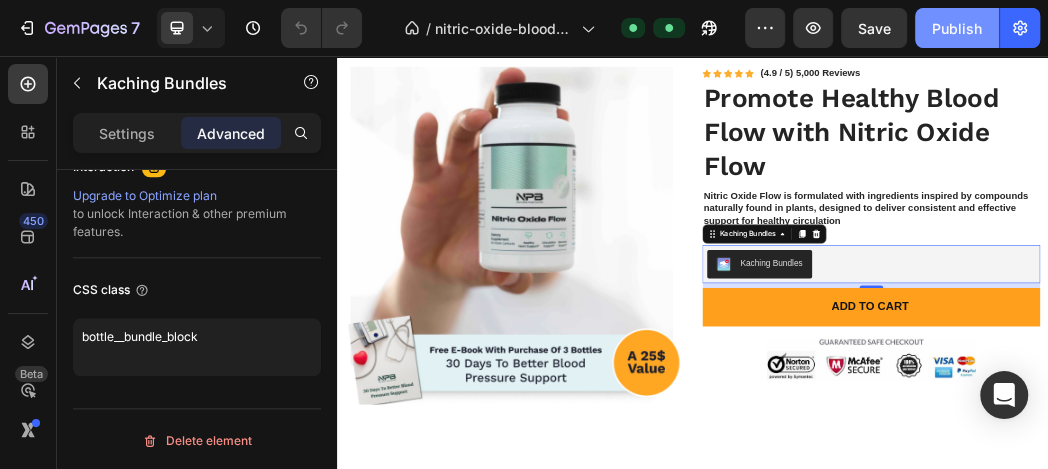 click on "Publish" at bounding box center [957, 28] 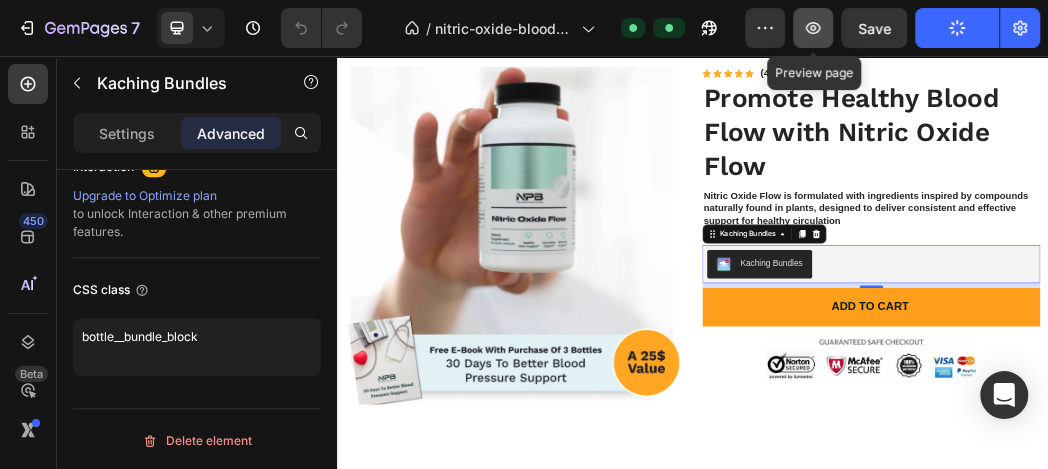 click 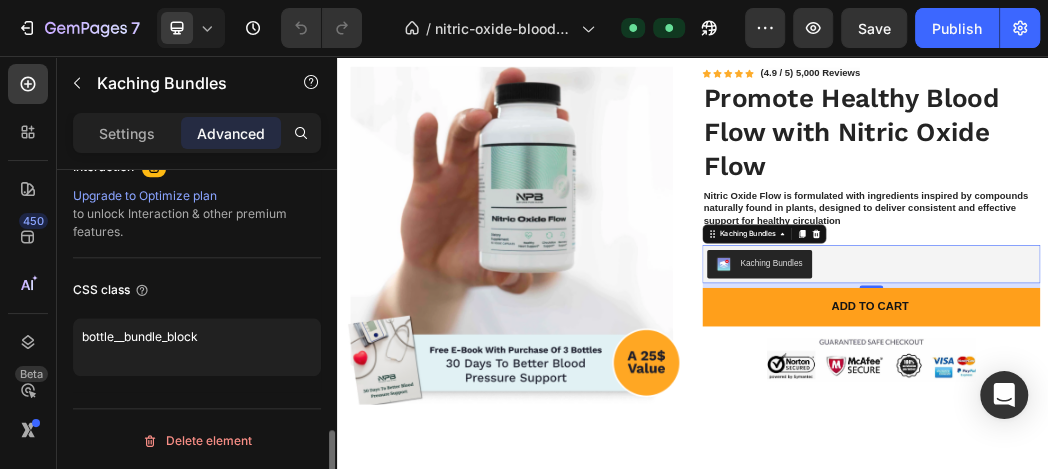 click on "CSS class" at bounding box center (197, 290) 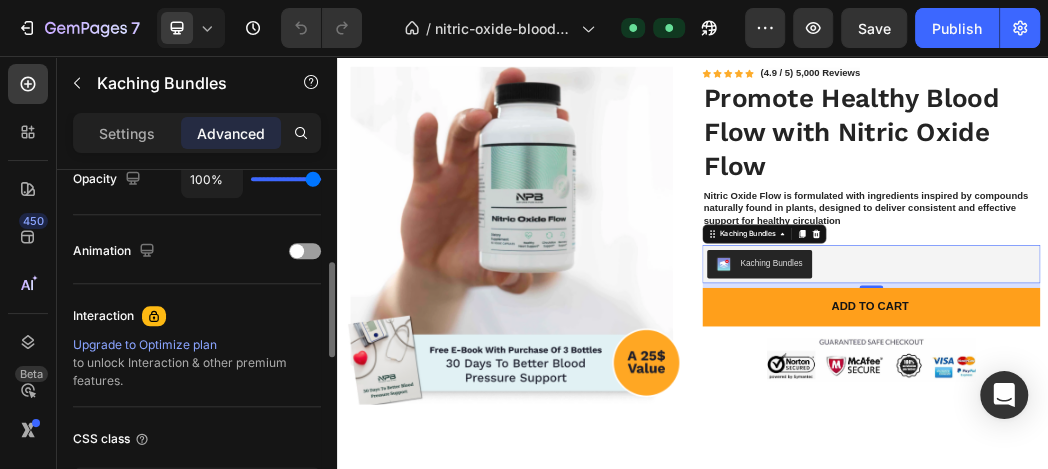 scroll, scrollTop: 678, scrollLeft: 0, axis: vertical 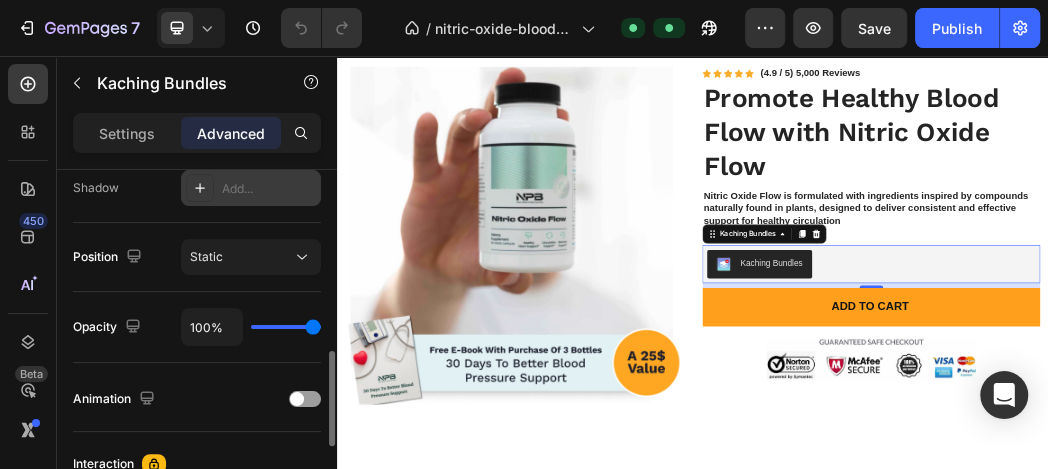 click on "Add..." at bounding box center [269, 189] 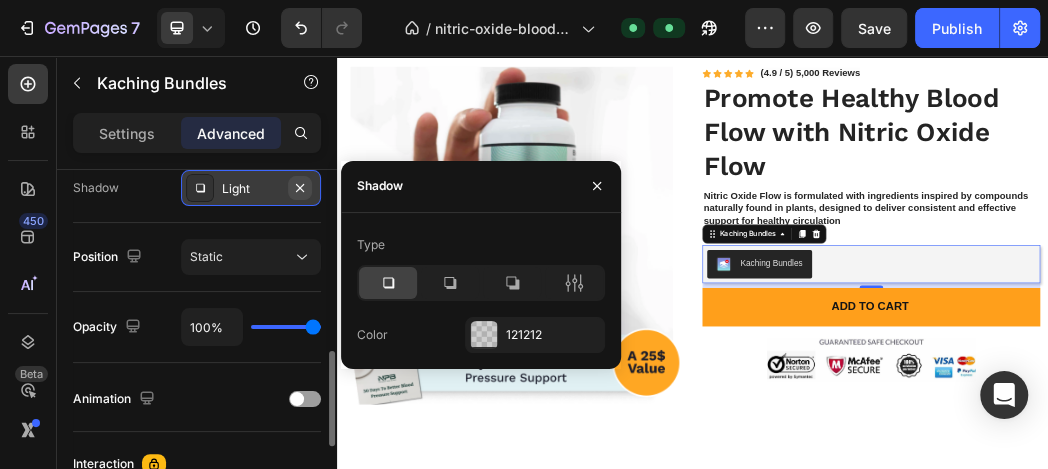 click 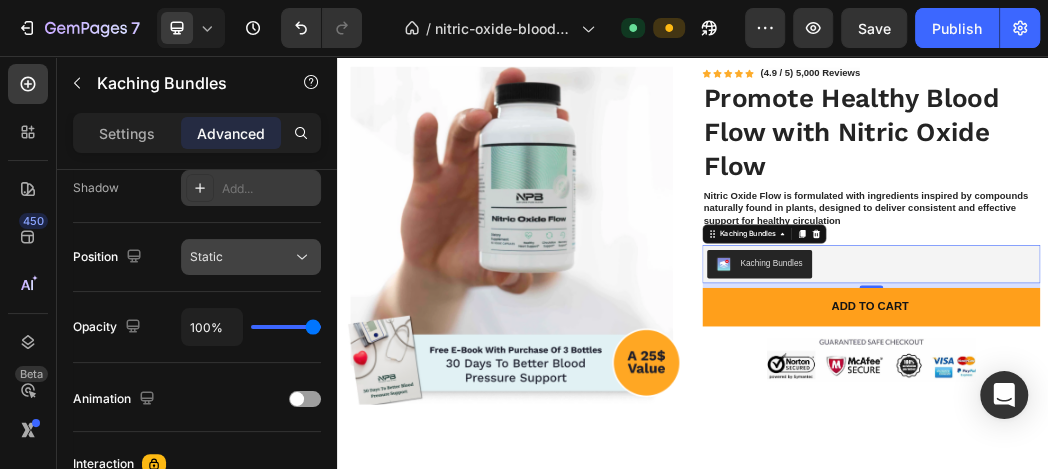 scroll, scrollTop: 975, scrollLeft: 0, axis: vertical 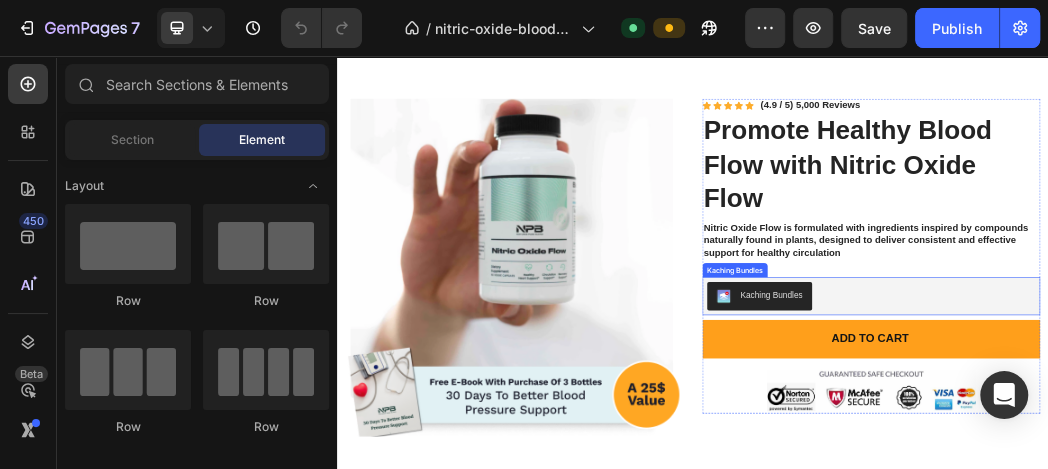 click on "Kaching Bundles" at bounding box center [1237, 462] 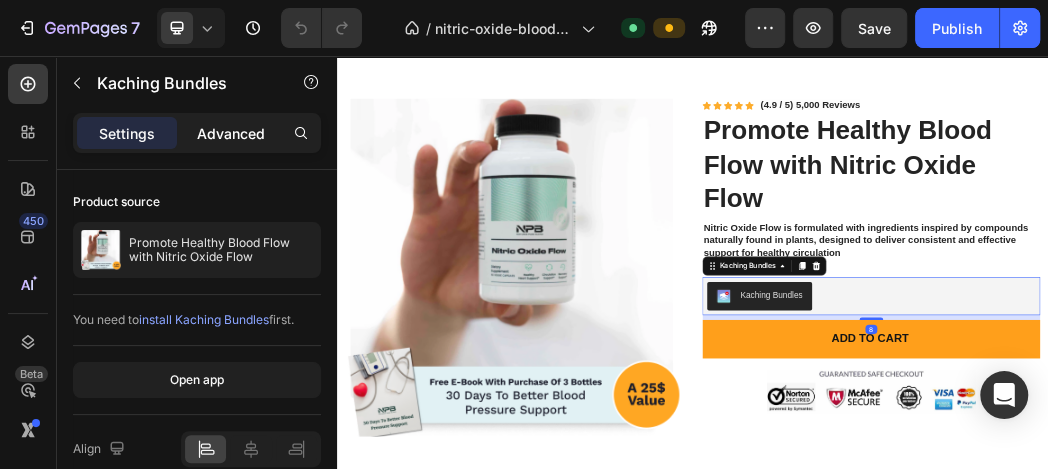 click on "Advanced" at bounding box center (231, 133) 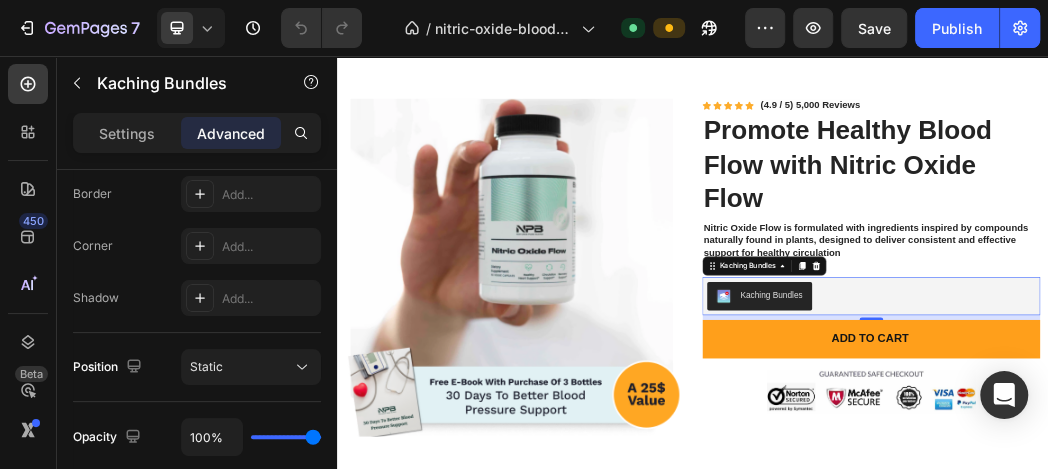 scroll, scrollTop: 975, scrollLeft: 0, axis: vertical 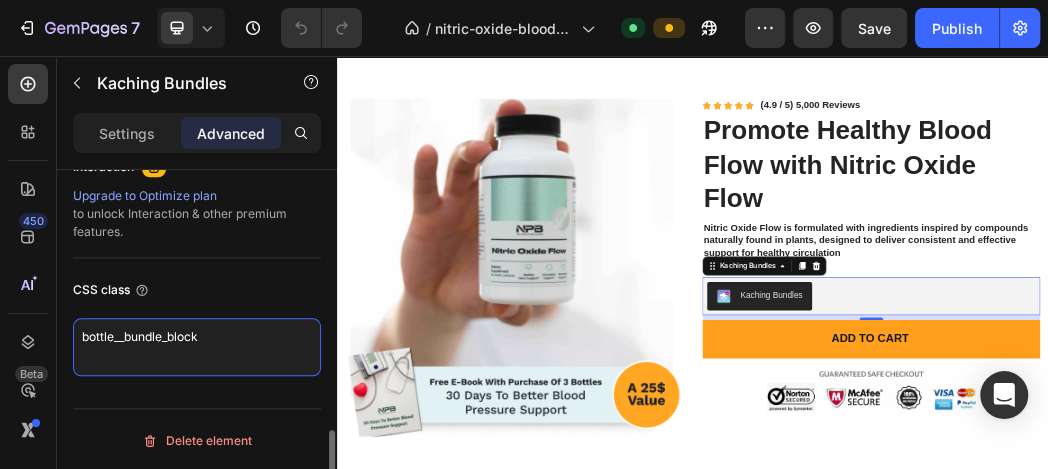 click on "bottle__bundle_block" at bounding box center [197, 347] 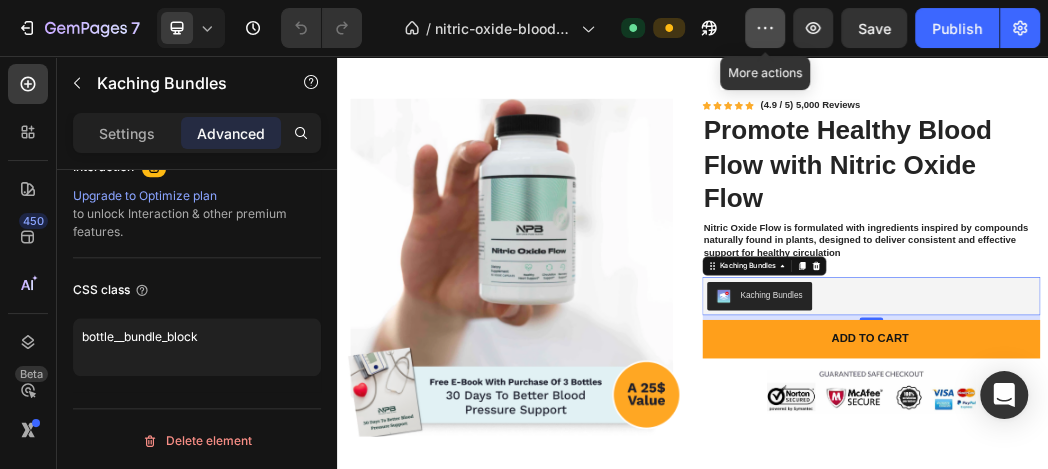 click 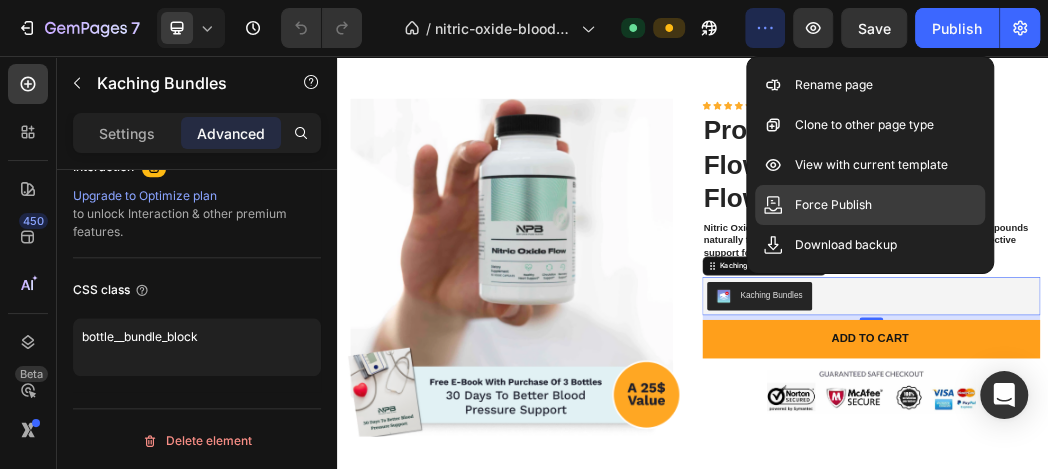 click on "Force Publish" at bounding box center (833, 205) 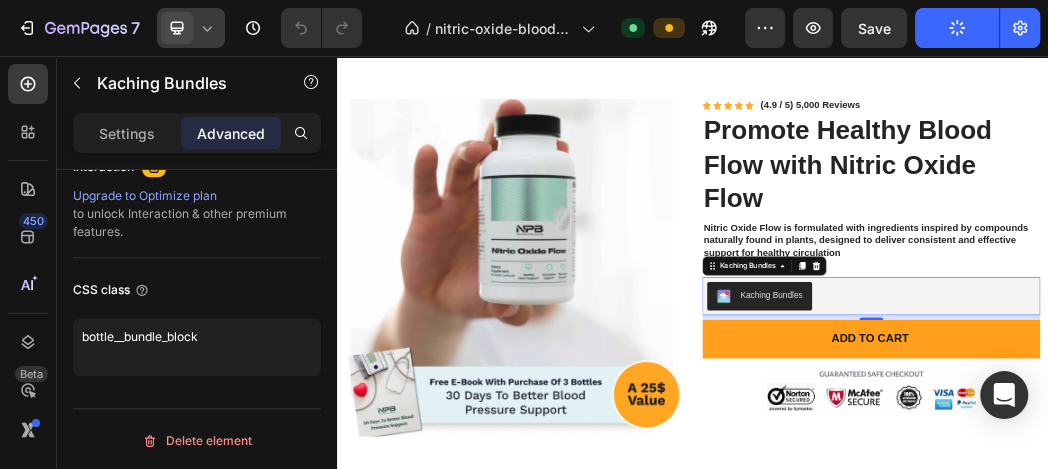 click 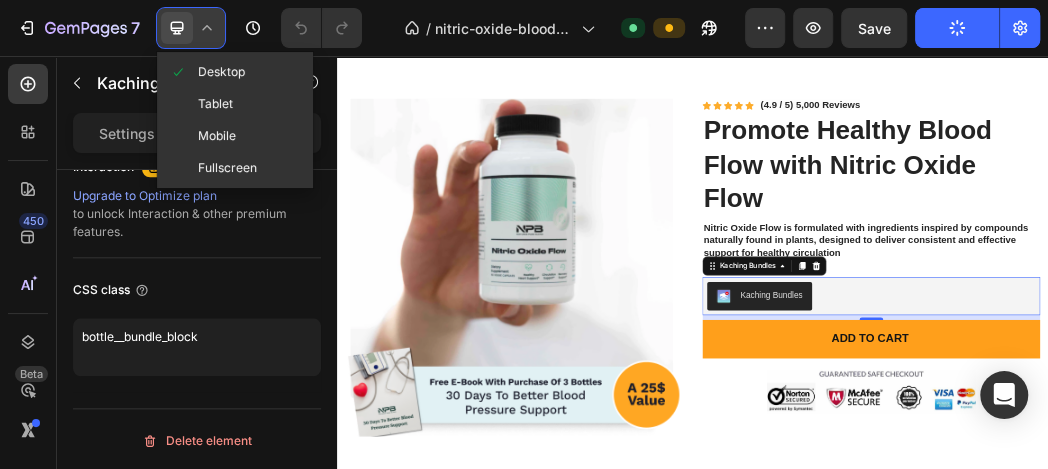 click 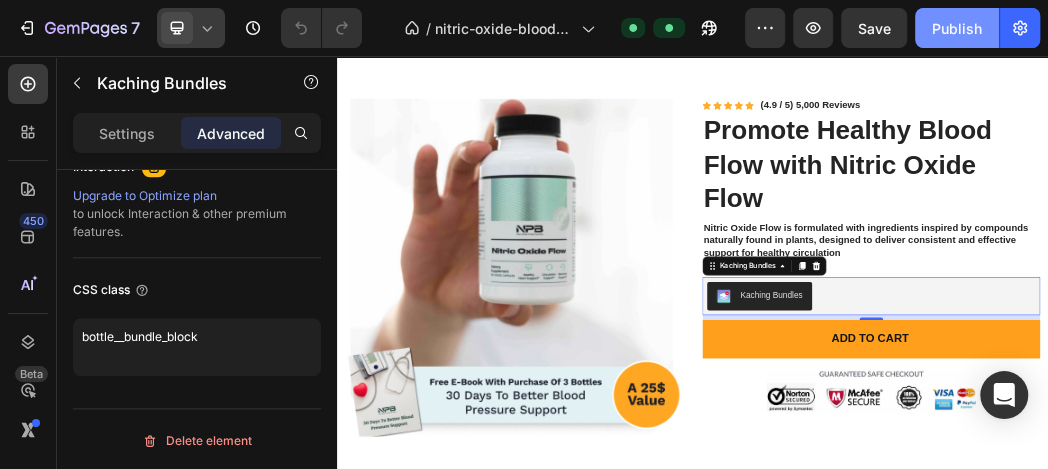 click on "Publish" at bounding box center [957, 28] 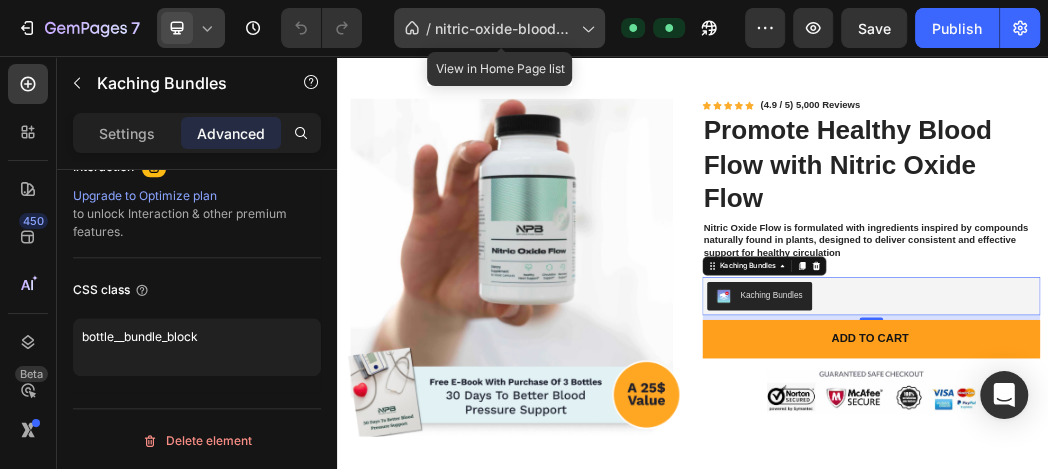 click on "/  nitric-oxide-blood-pressure" 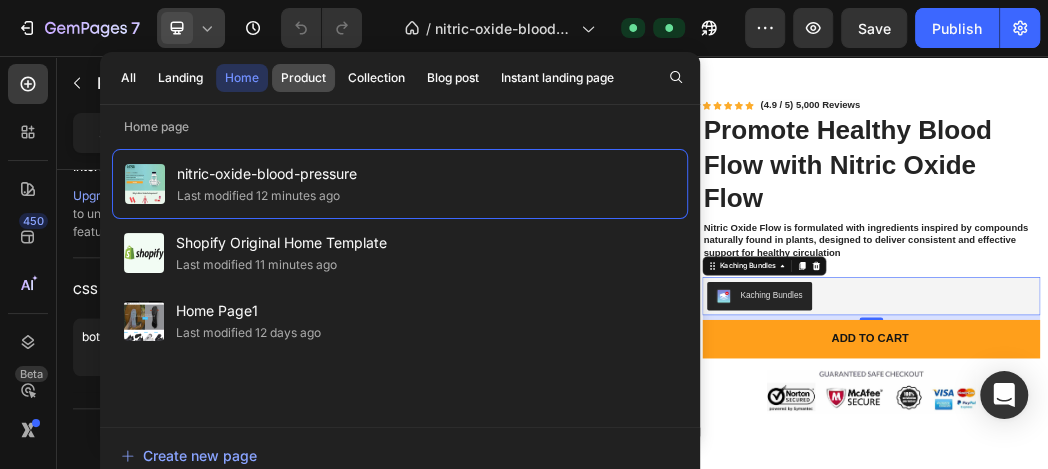 click on "Product" at bounding box center [303, 78] 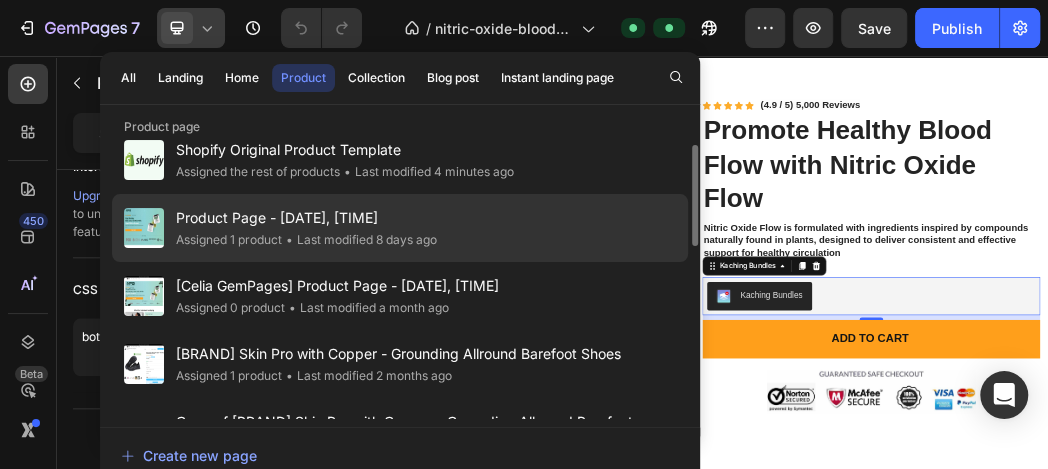 scroll, scrollTop: 16, scrollLeft: 0, axis: vertical 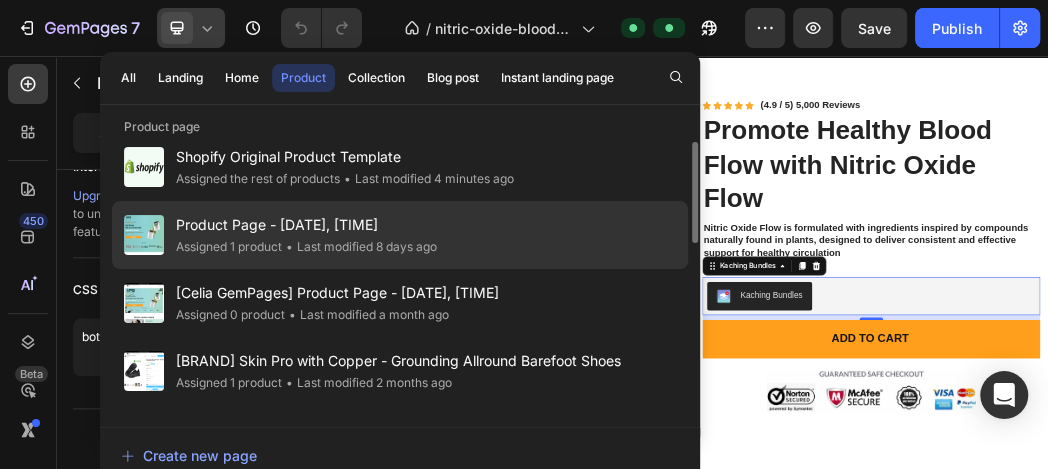 click on "• Last modified 8 days ago" 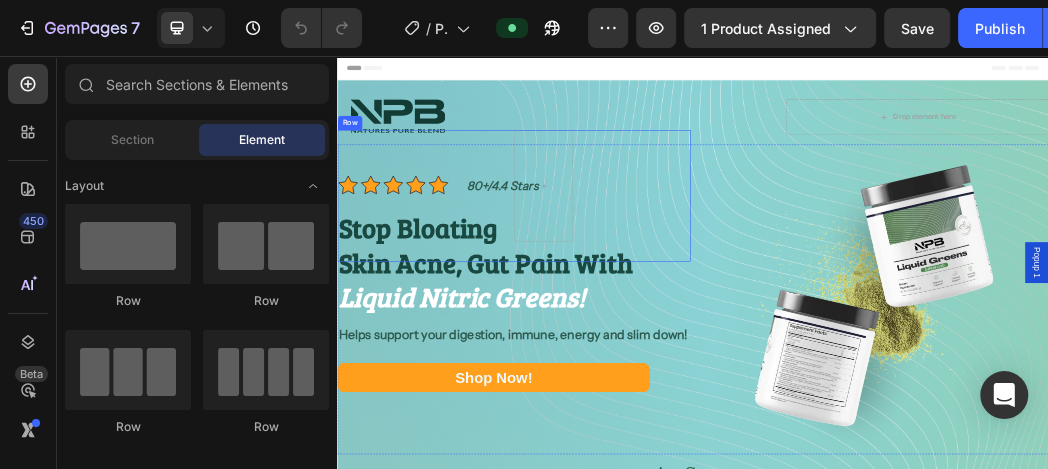scroll, scrollTop: 0, scrollLeft: 0, axis: both 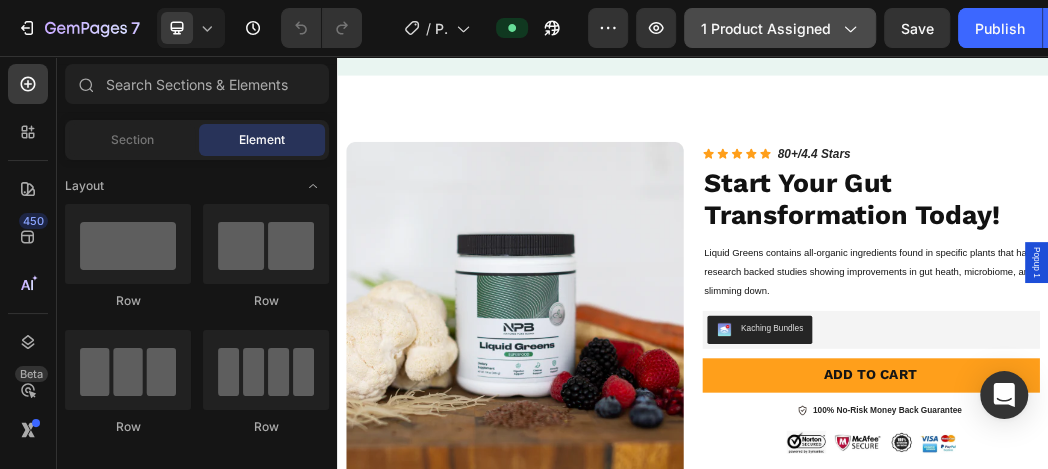 click on "1 product assigned" 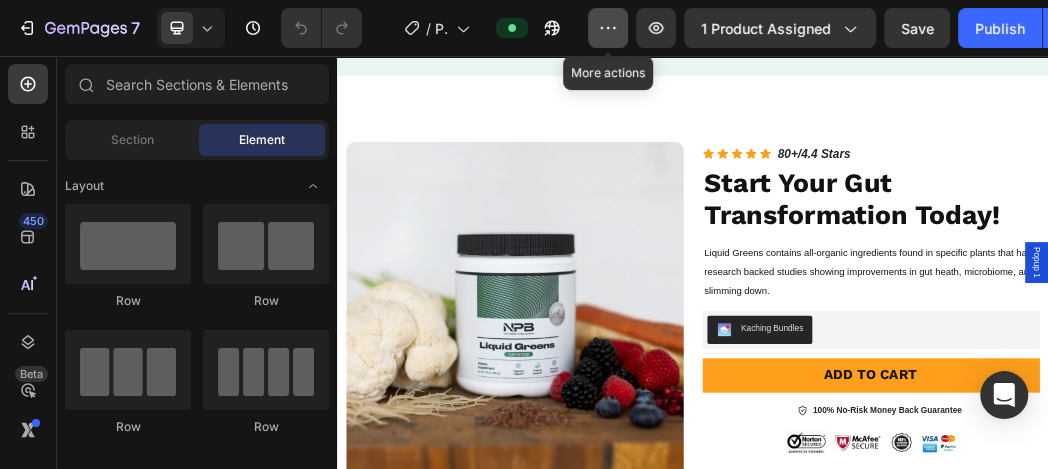 click 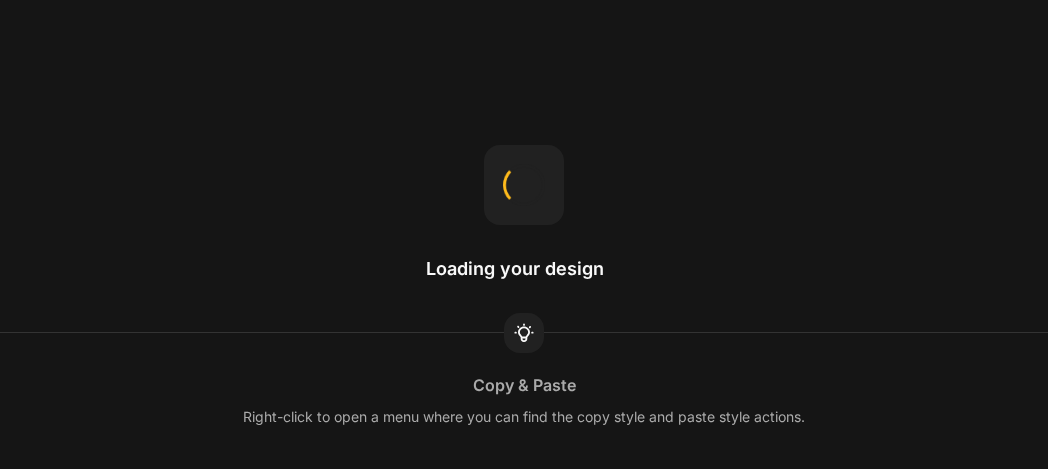 scroll, scrollTop: 0, scrollLeft: 0, axis: both 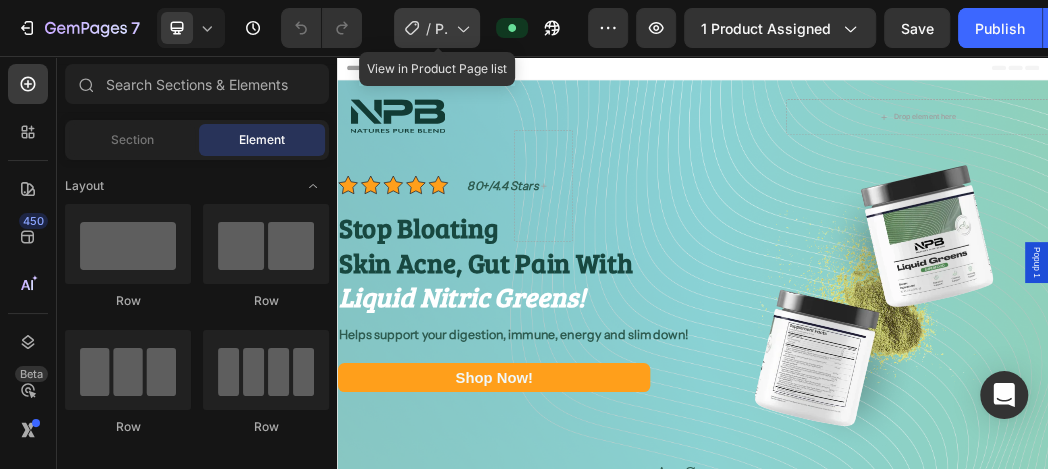 click 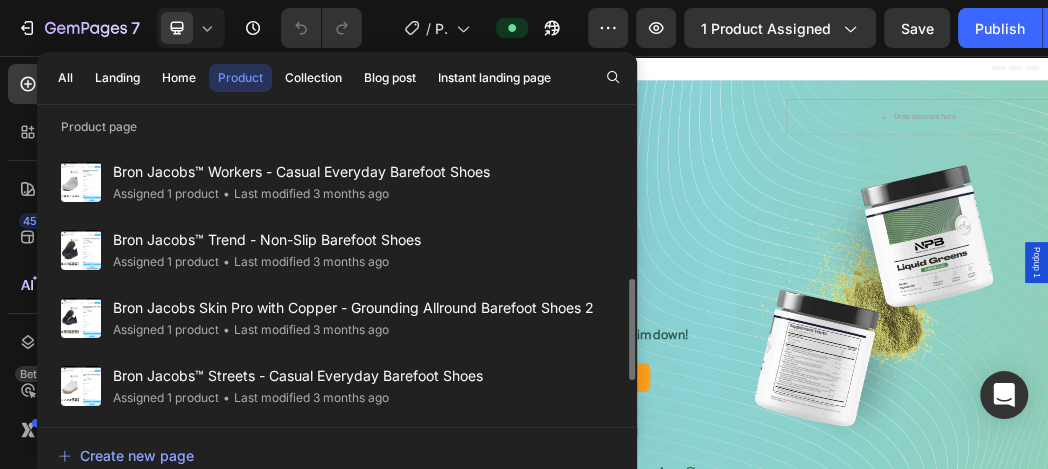 scroll, scrollTop: 0, scrollLeft: 0, axis: both 